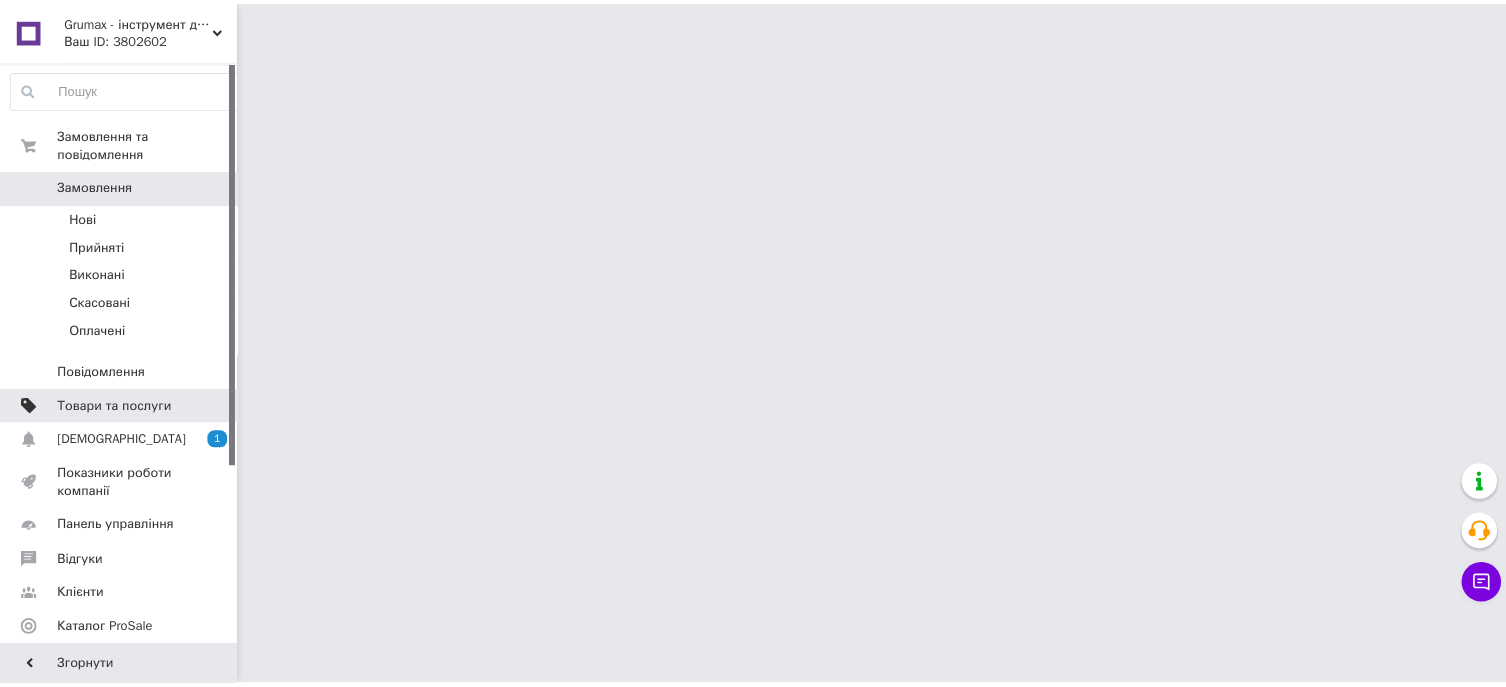scroll, scrollTop: 0, scrollLeft: 0, axis: both 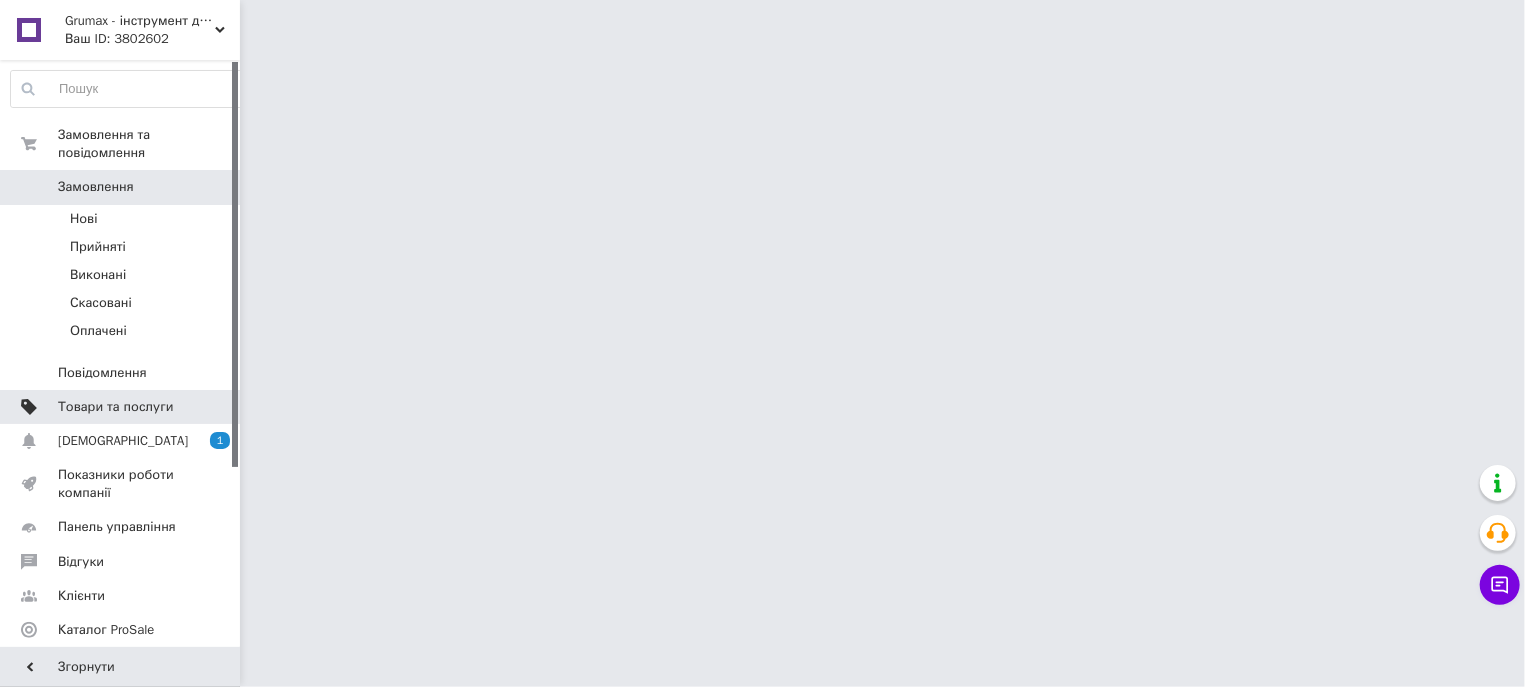 click on "Товари та послуги" at bounding box center (115, 407) 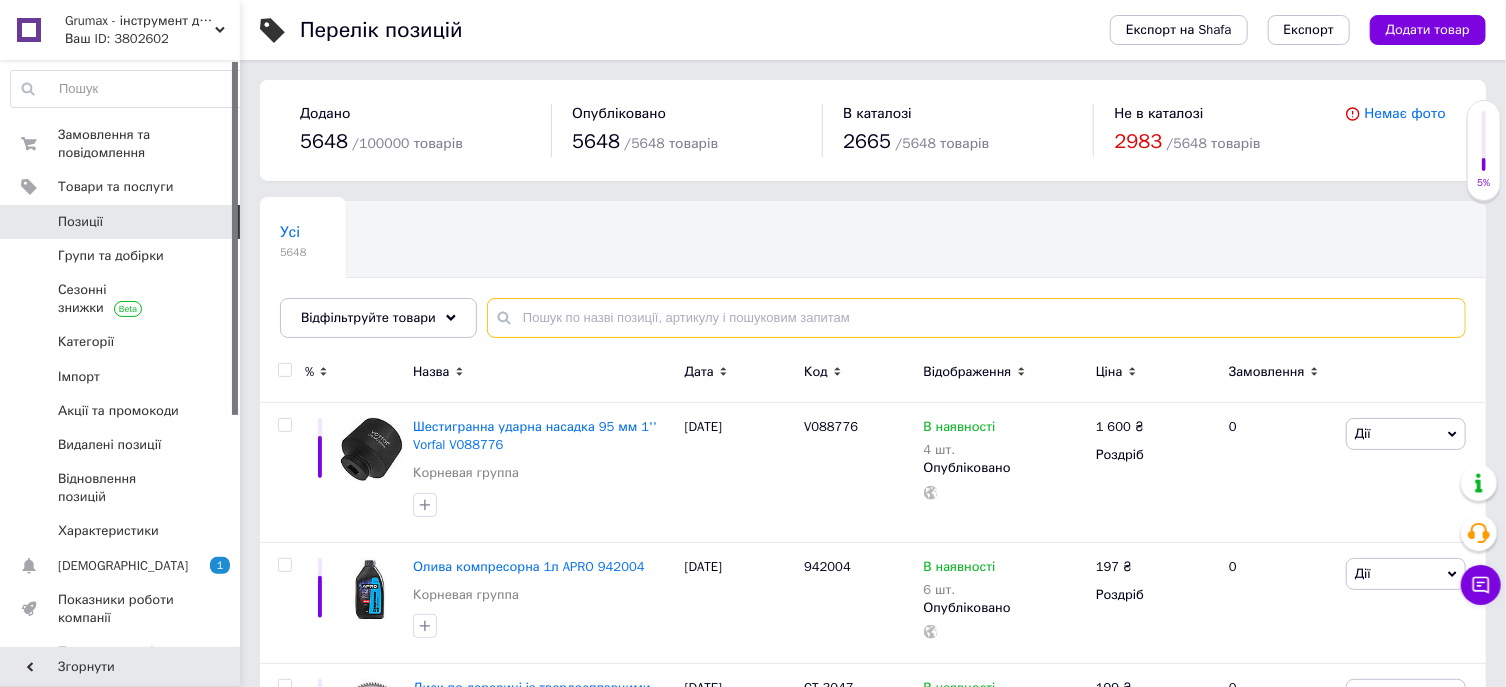 click at bounding box center [976, 318] 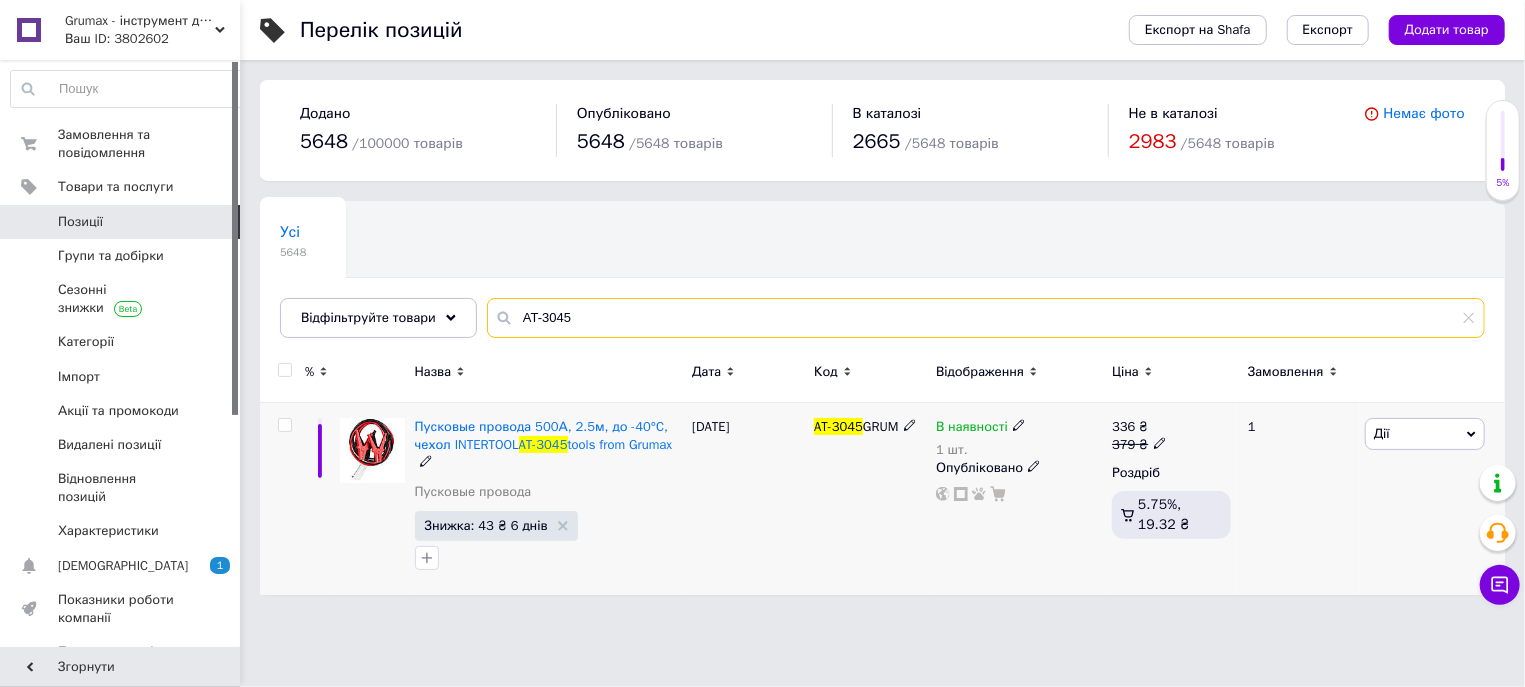 type on "AT-3045" 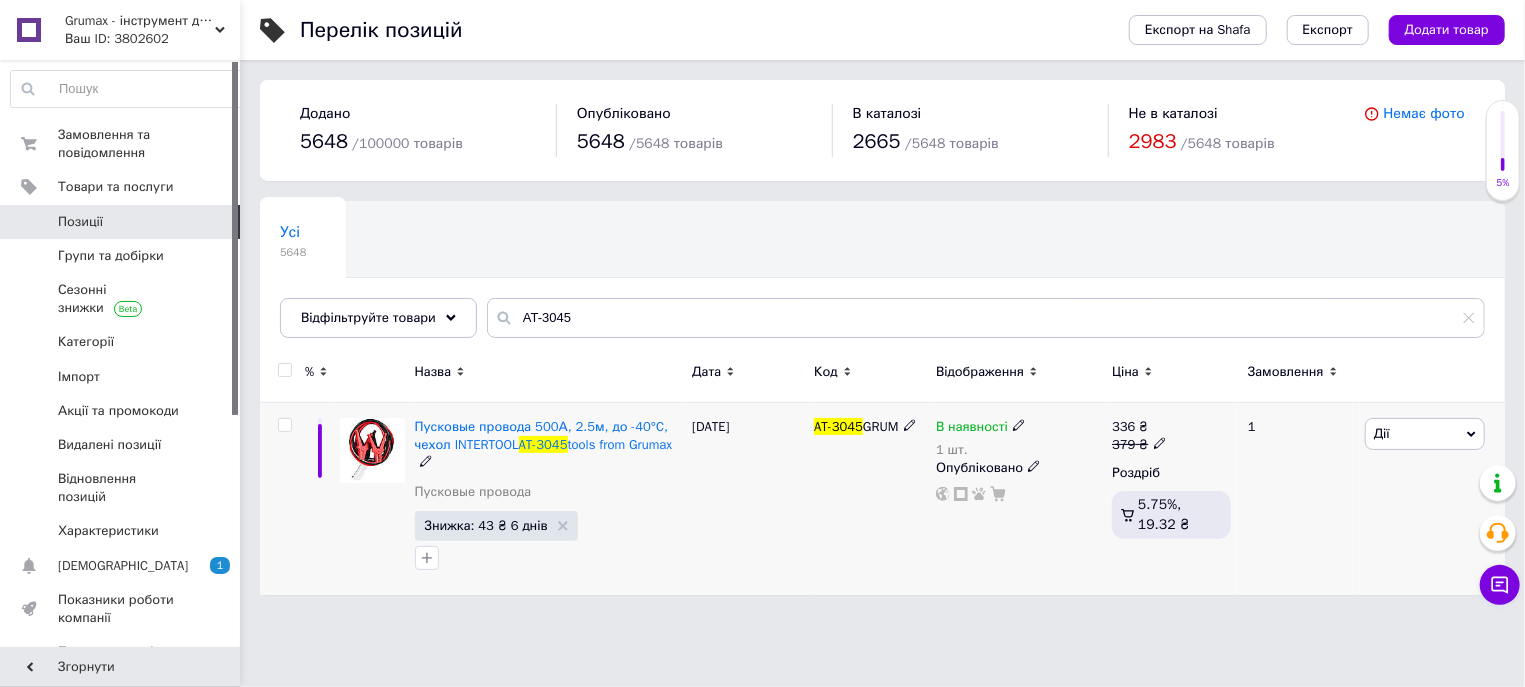 click 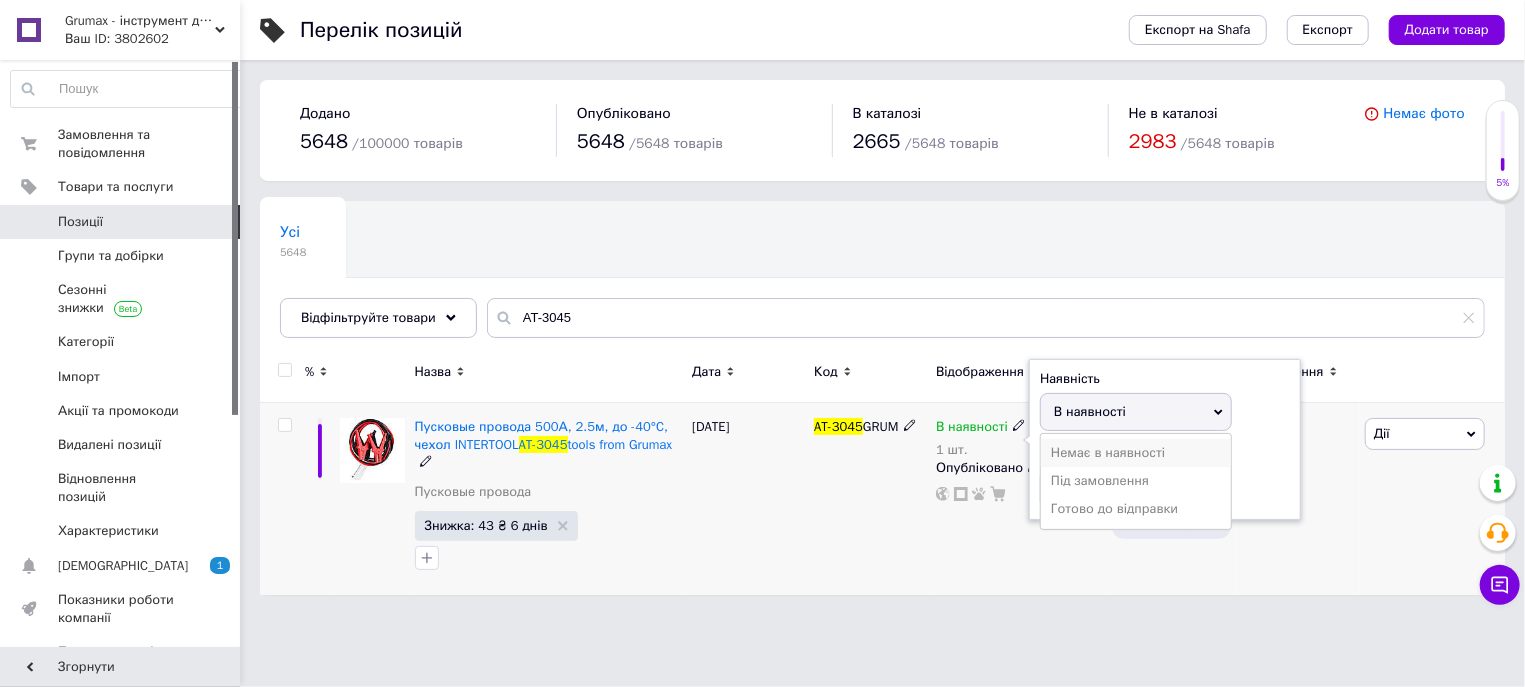 click on "Немає в наявності" at bounding box center (1136, 453) 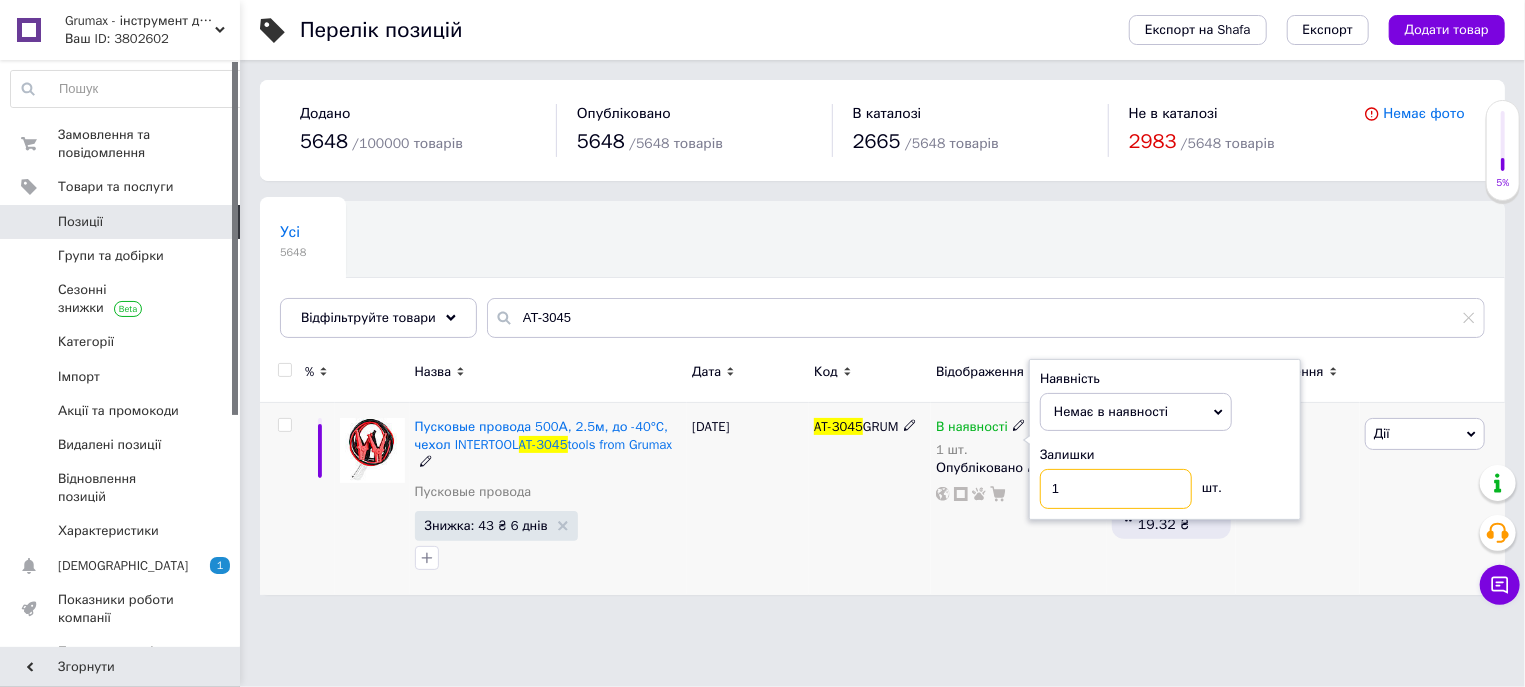 drag, startPoint x: 1107, startPoint y: 499, endPoint x: 1017, endPoint y: 524, distance: 93.40771 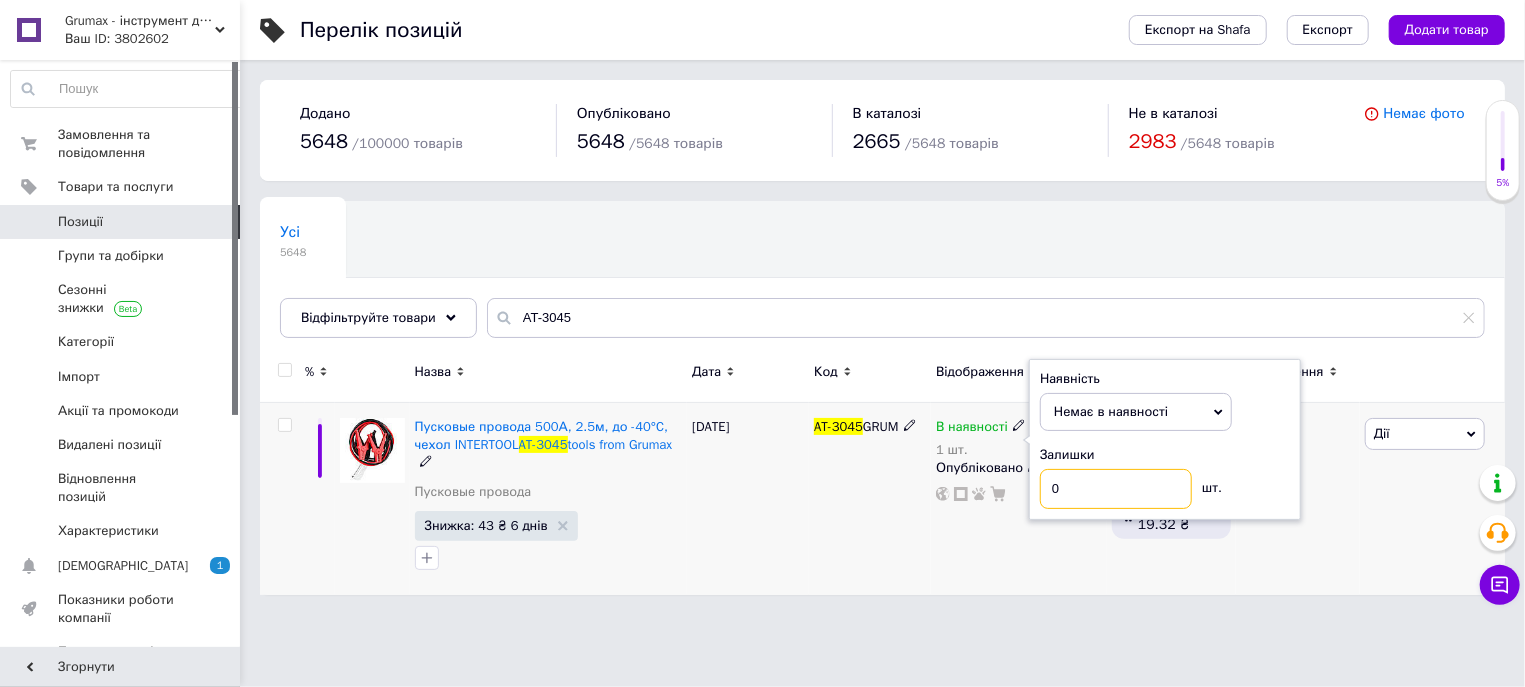 type on "0" 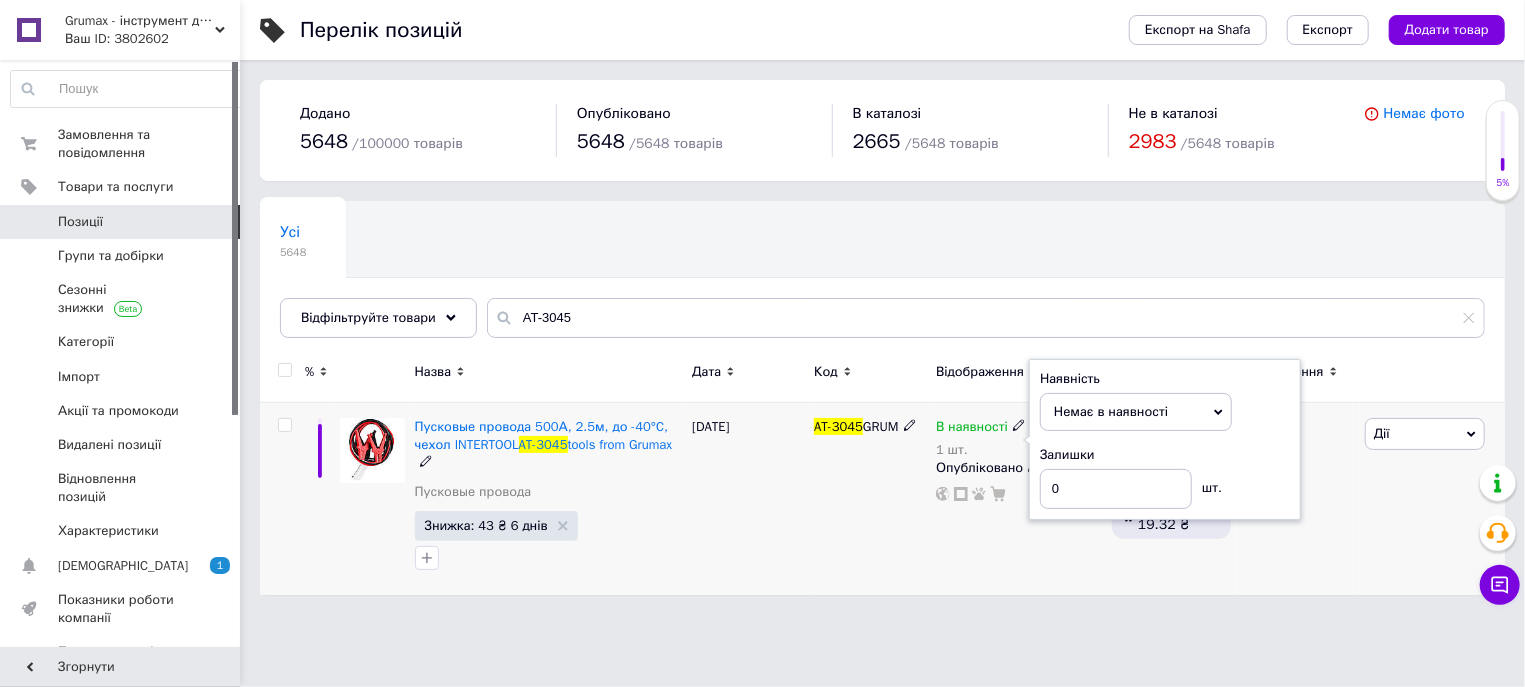 click on "[DATE]" at bounding box center [748, 499] 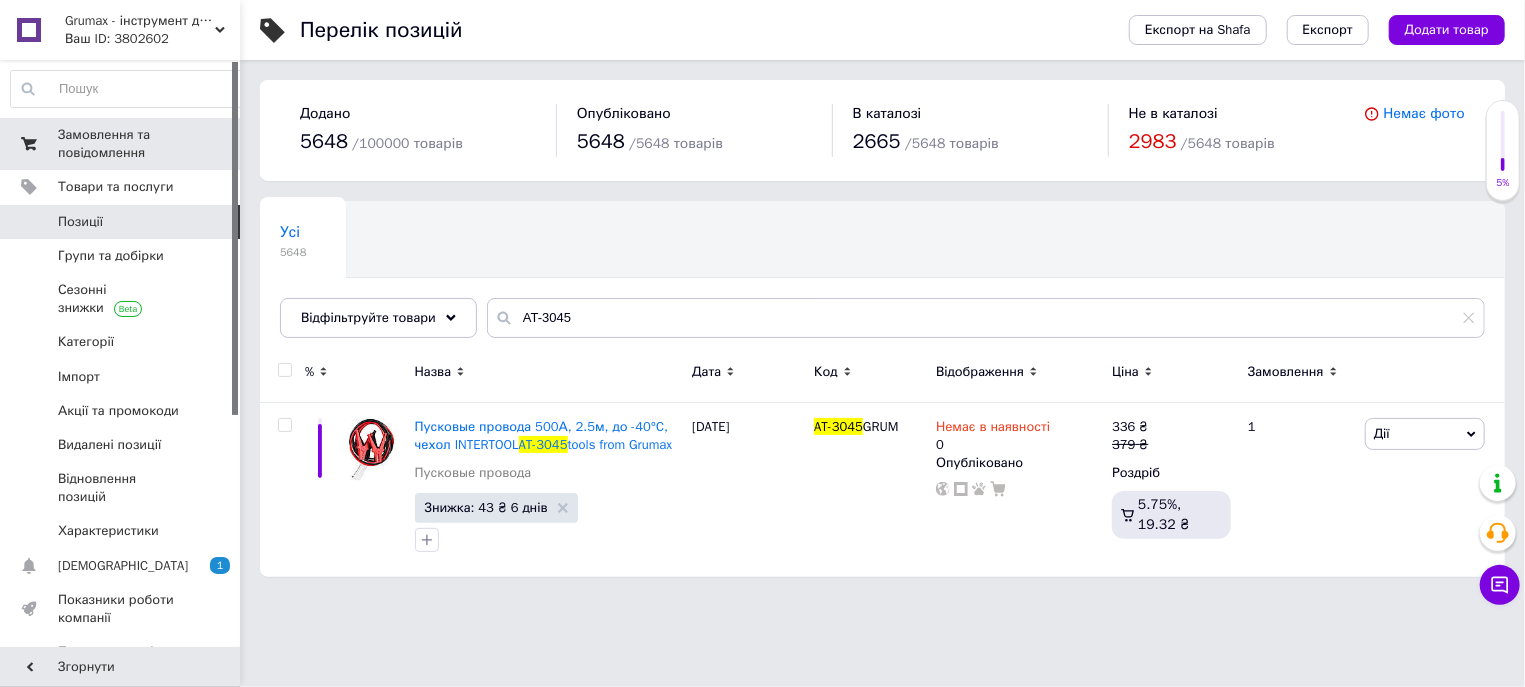 click on "Замовлення та повідомлення" at bounding box center (121, 144) 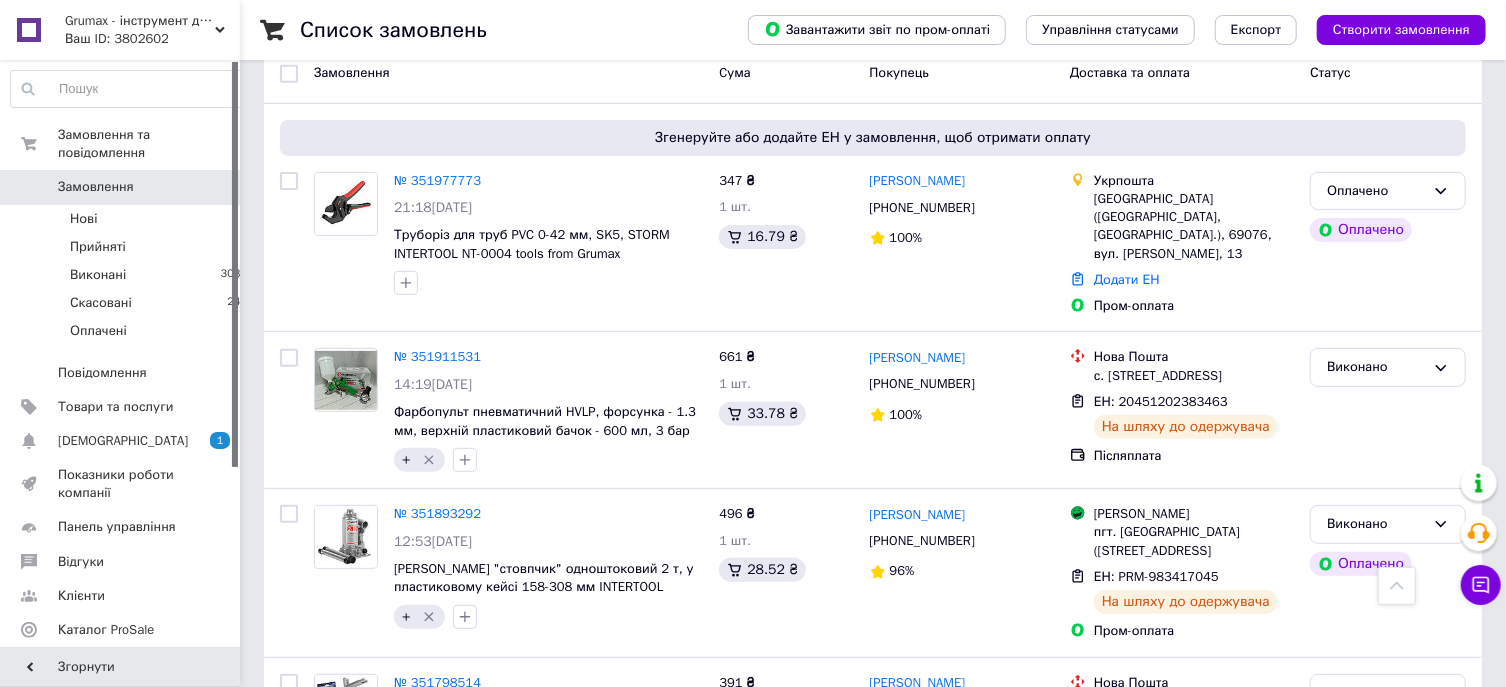 scroll, scrollTop: 0, scrollLeft: 0, axis: both 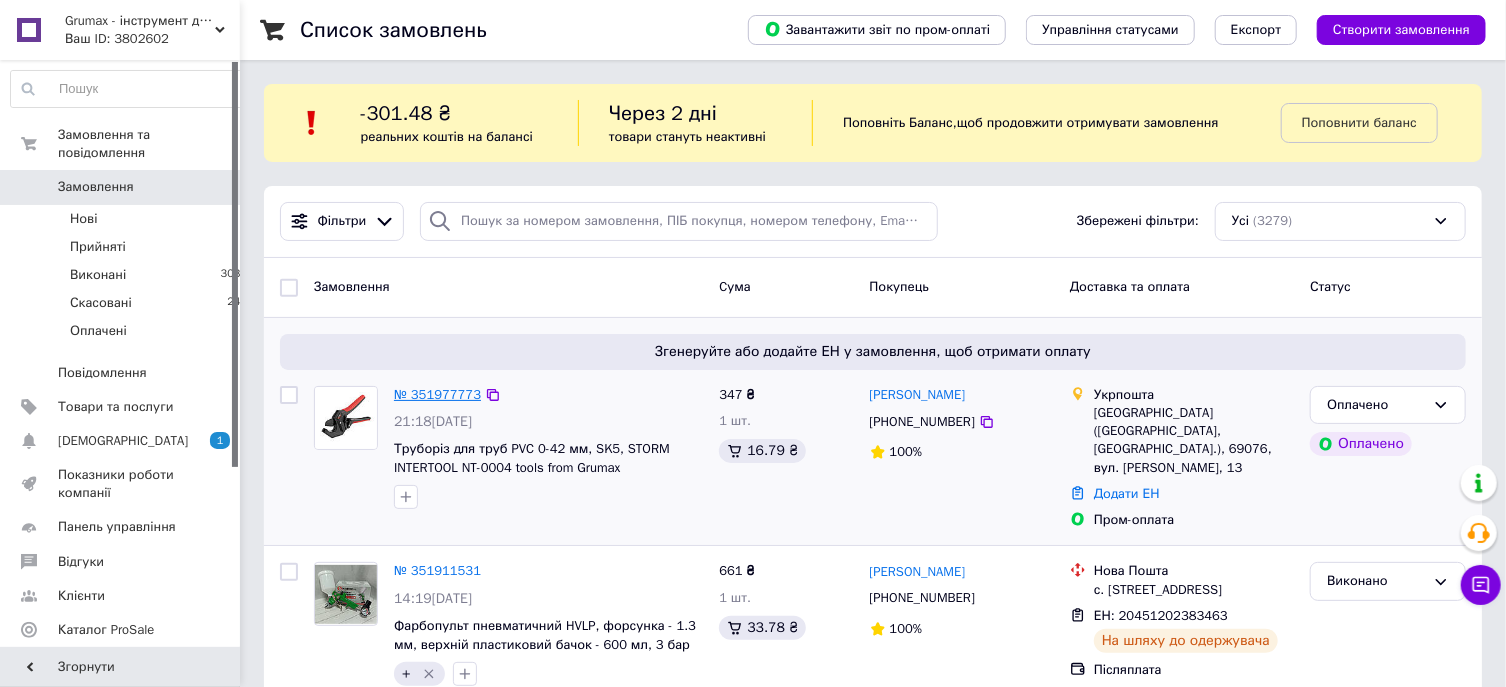click on "№ 351977773" at bounding box center [437, 394] 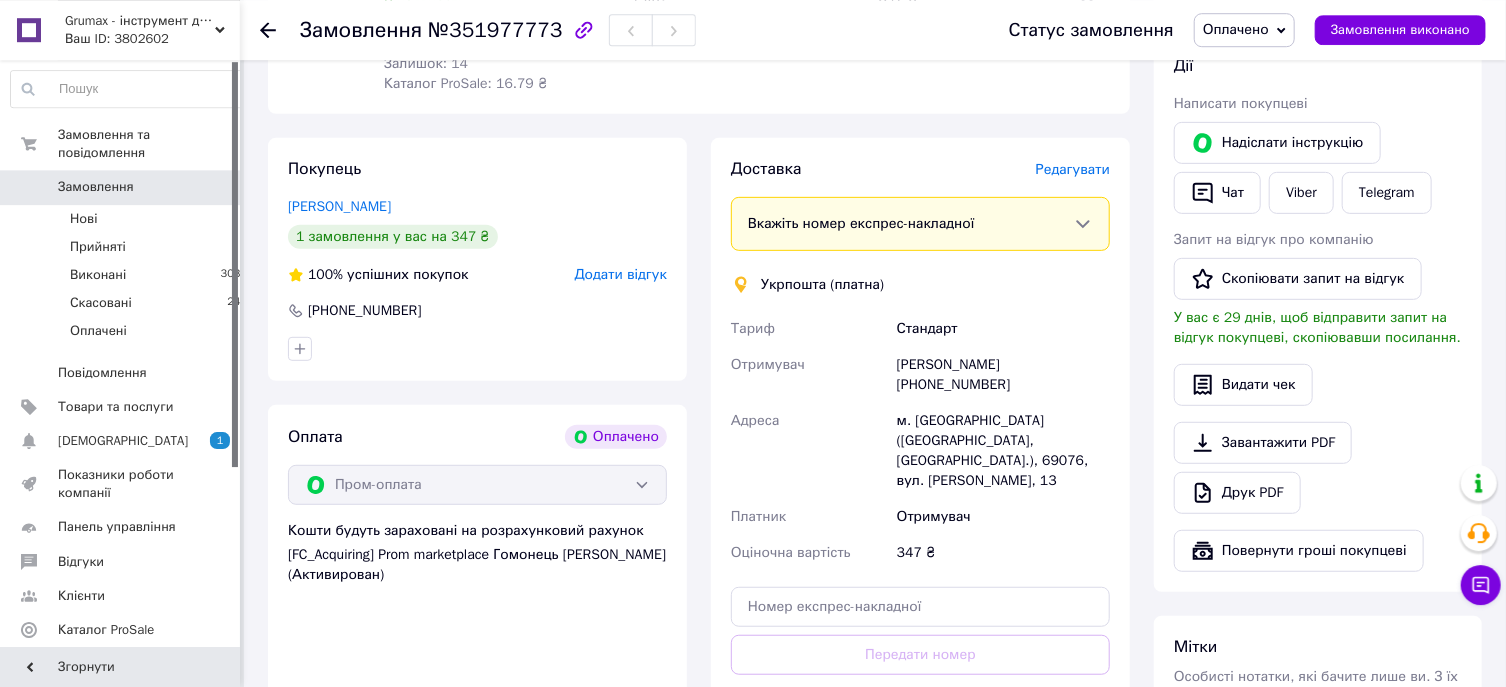 scroll, scrollTop: 428, scrollLeft: 0, axis: vertical 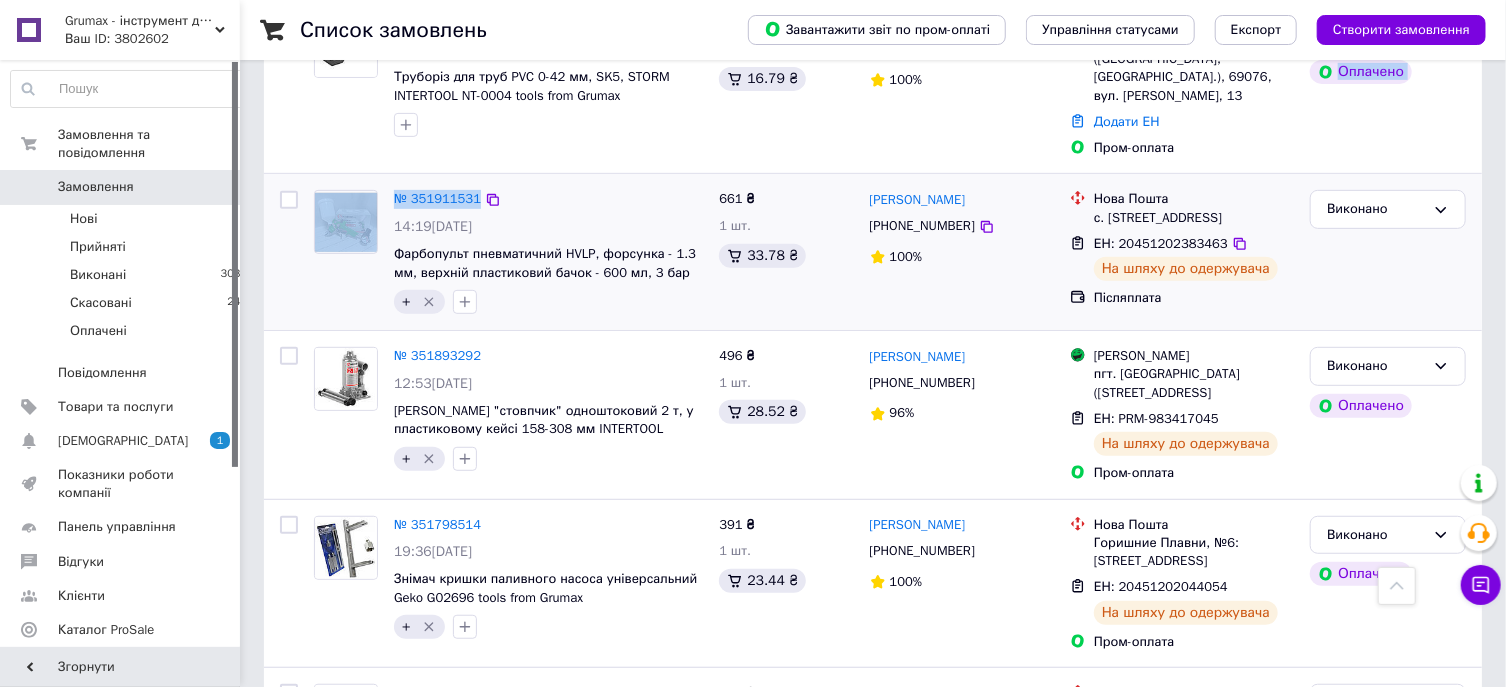 drag, startPoint x: 658, startPoint y: 373, endPoint x: 599, endPoint y: 180, distance: 201.81674 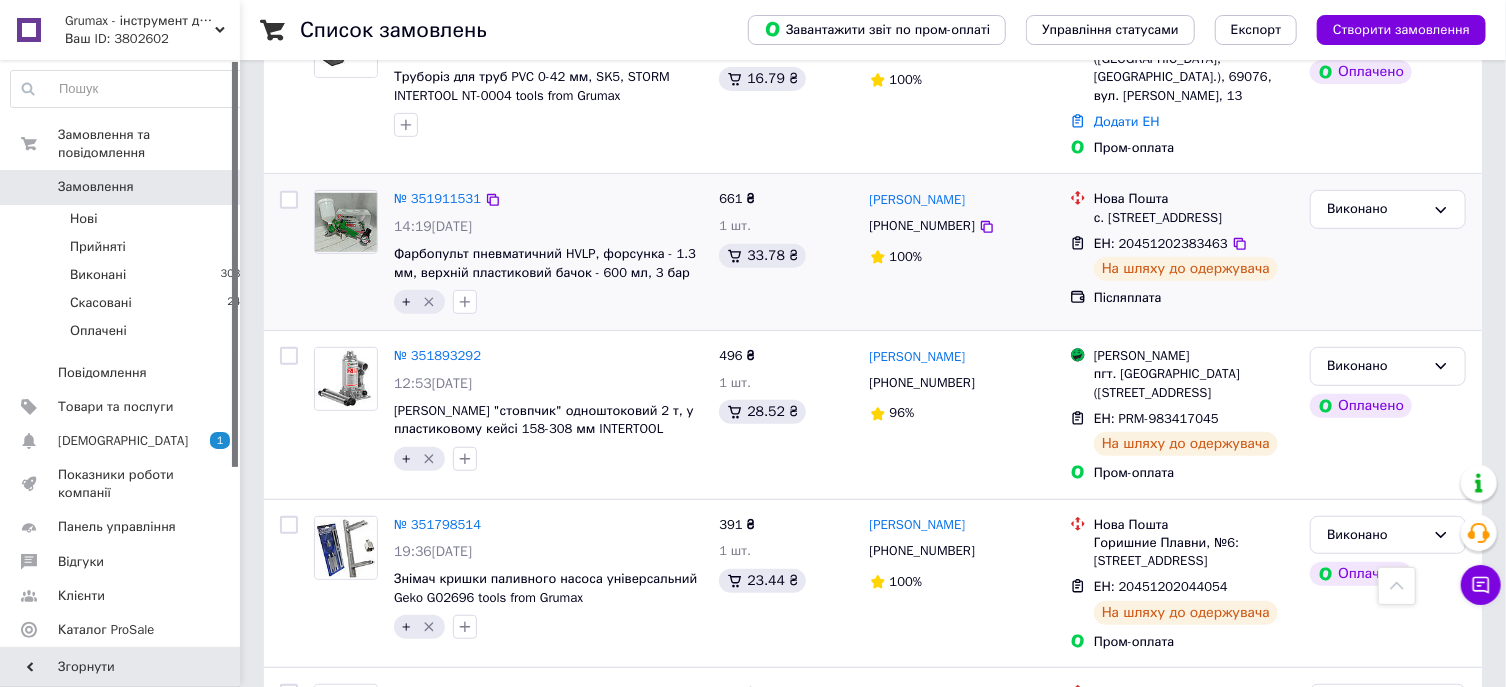 click on "№ 351911531" at bounding box center (548, 199) 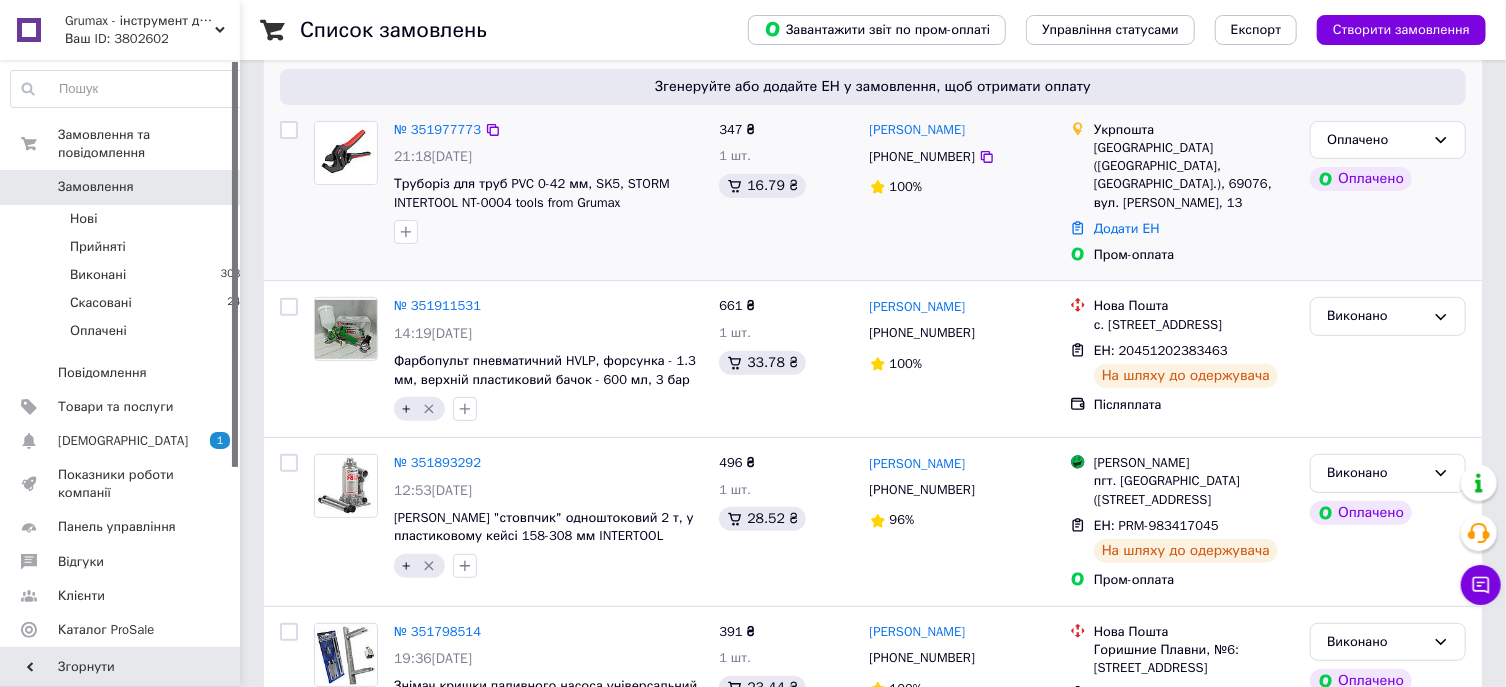 click at bounding box center [548, 232] 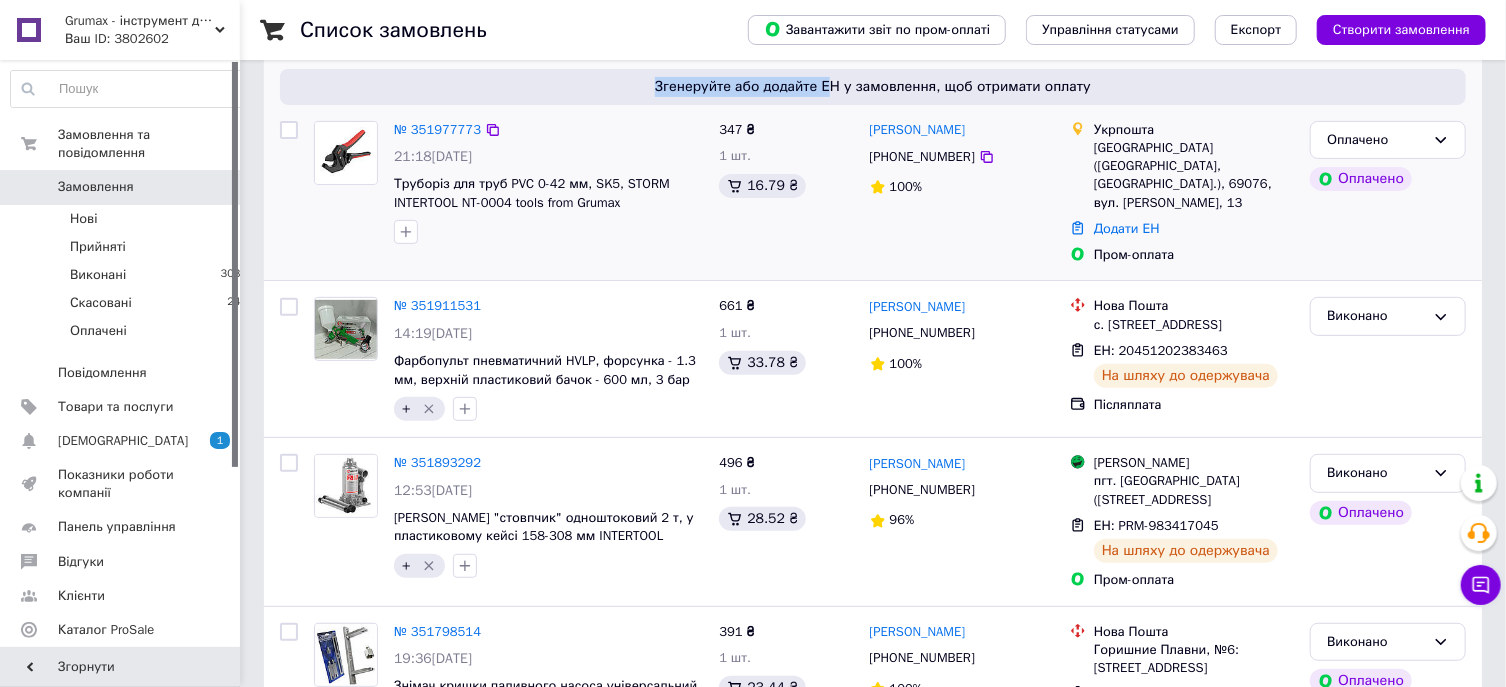 drag, startPoint x: 830, startPoint y: 85, endPoint x: 600, endPoint y: 83, distance: 230.0087 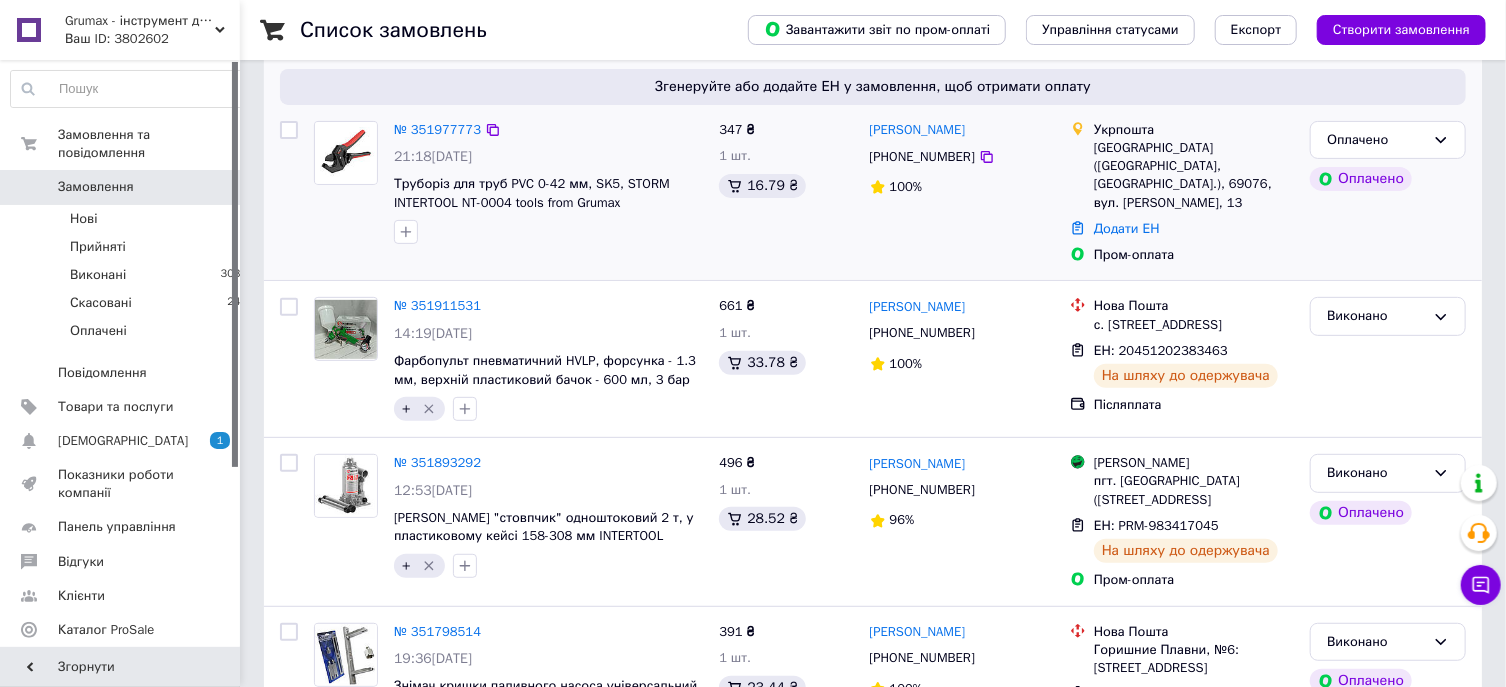 click on "Згенеруйте або додайте ЕН у замовлення, щоб отримати оплату" at bounding box center (873, 87) 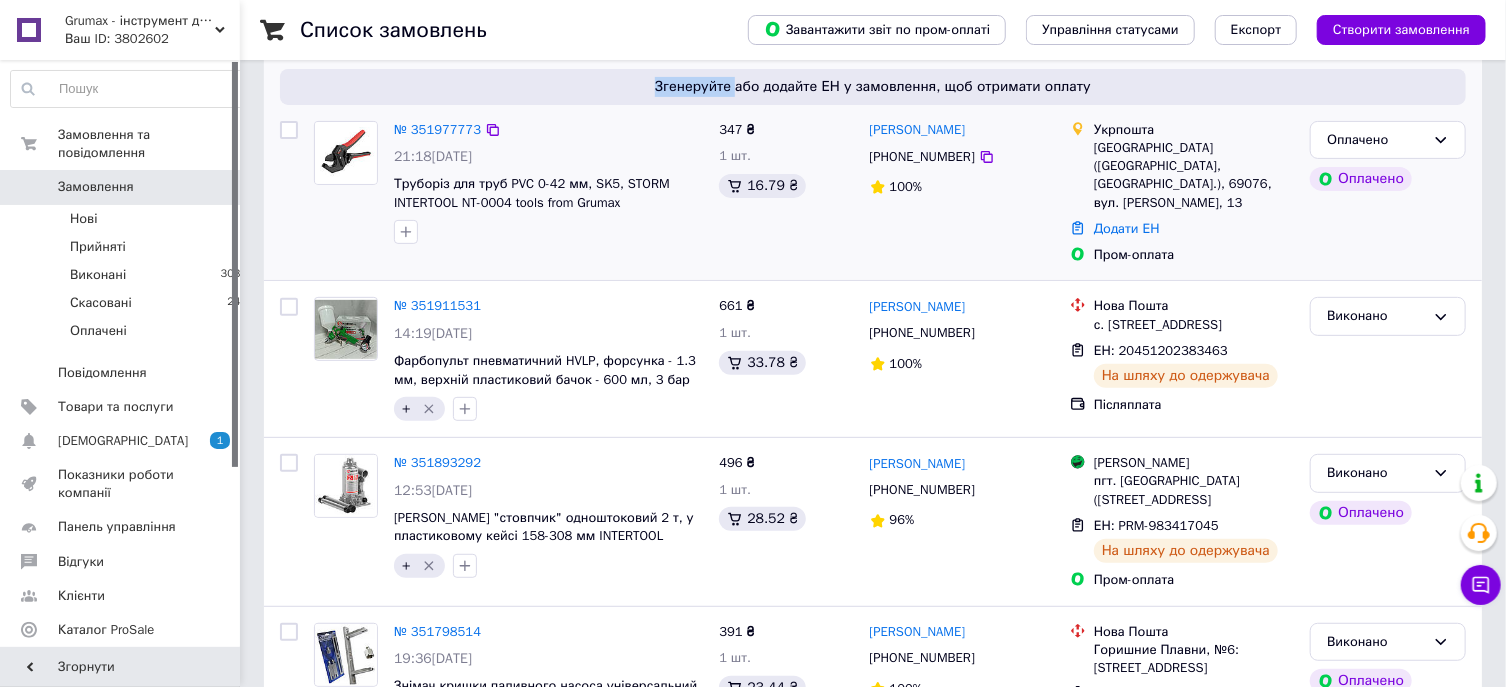 drag, startPoint x: 609, startPoint y: 82, endPoint x: 520, endPoint y: 90, distance: 89.358826 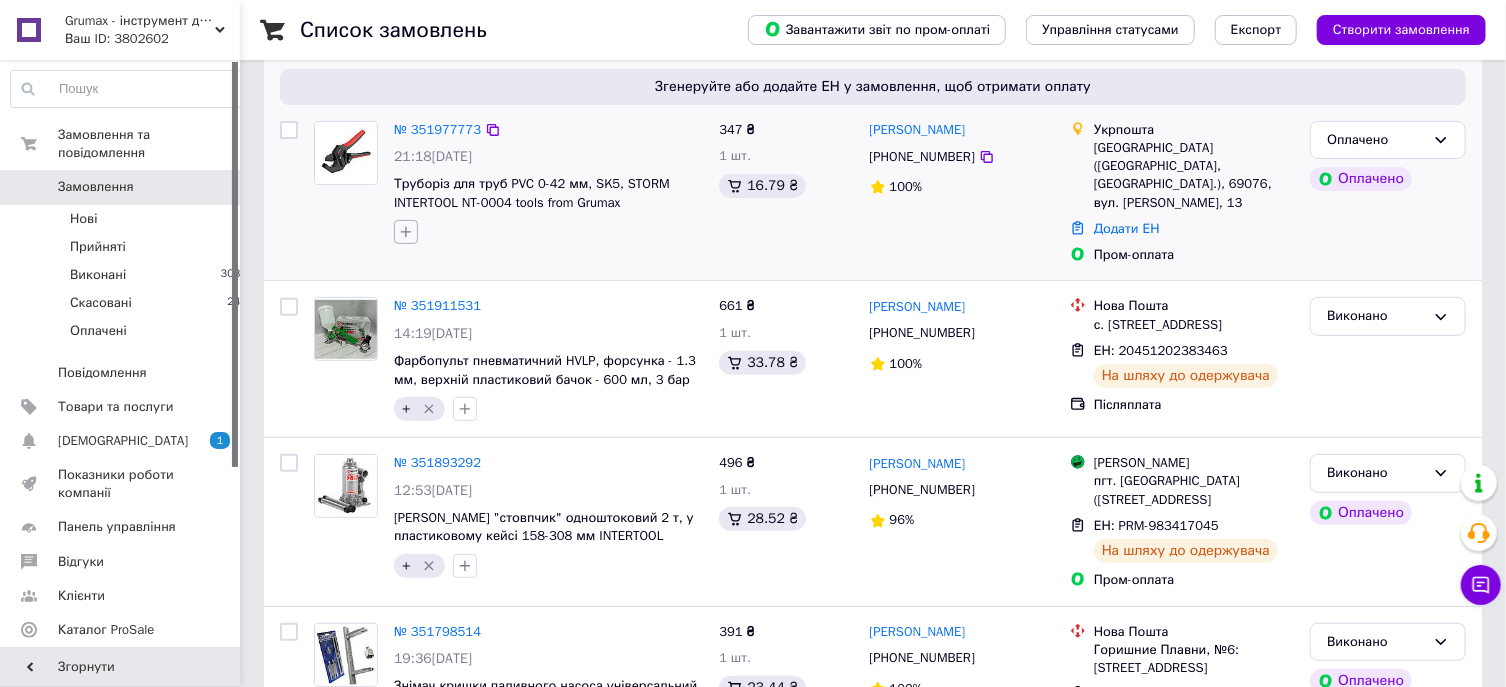click at bounding box center (406, 232) 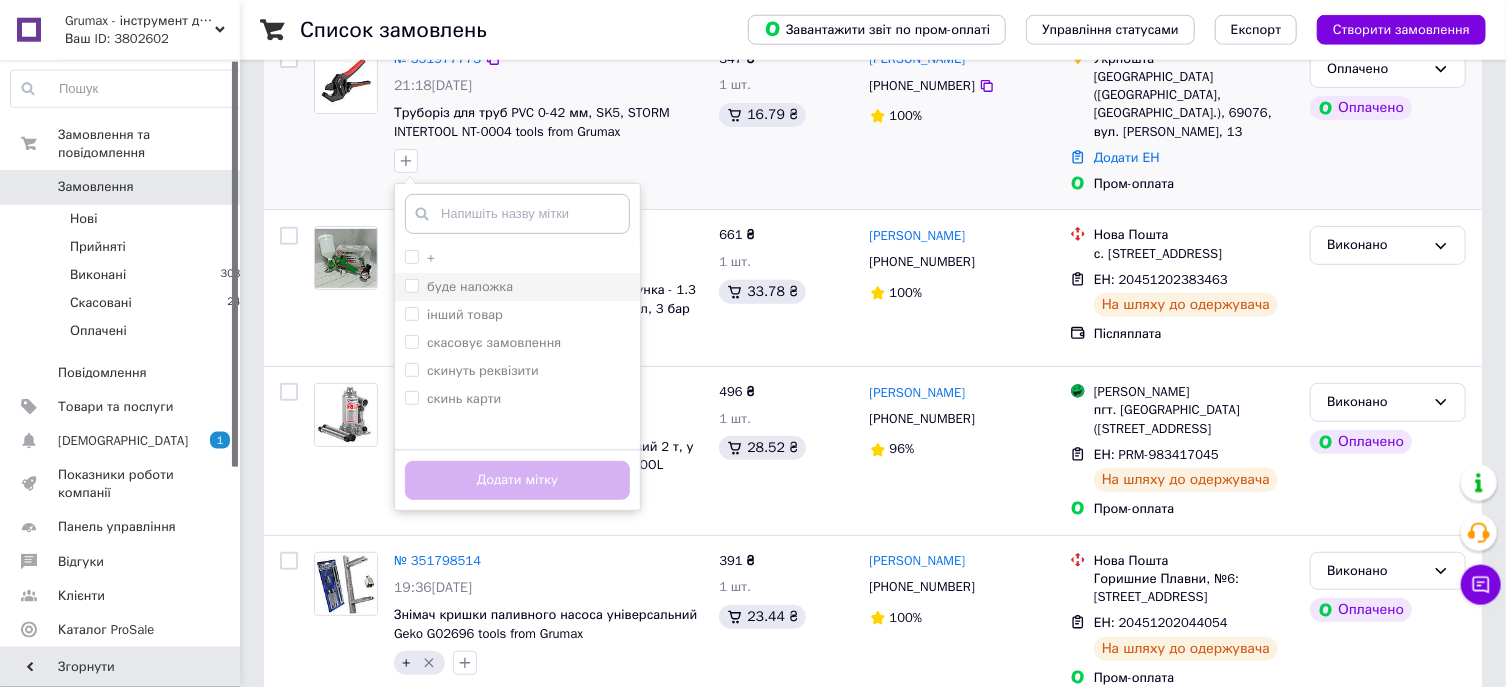 scroll, scrollTop: 372, scrollLeft: 0, axis: vertical 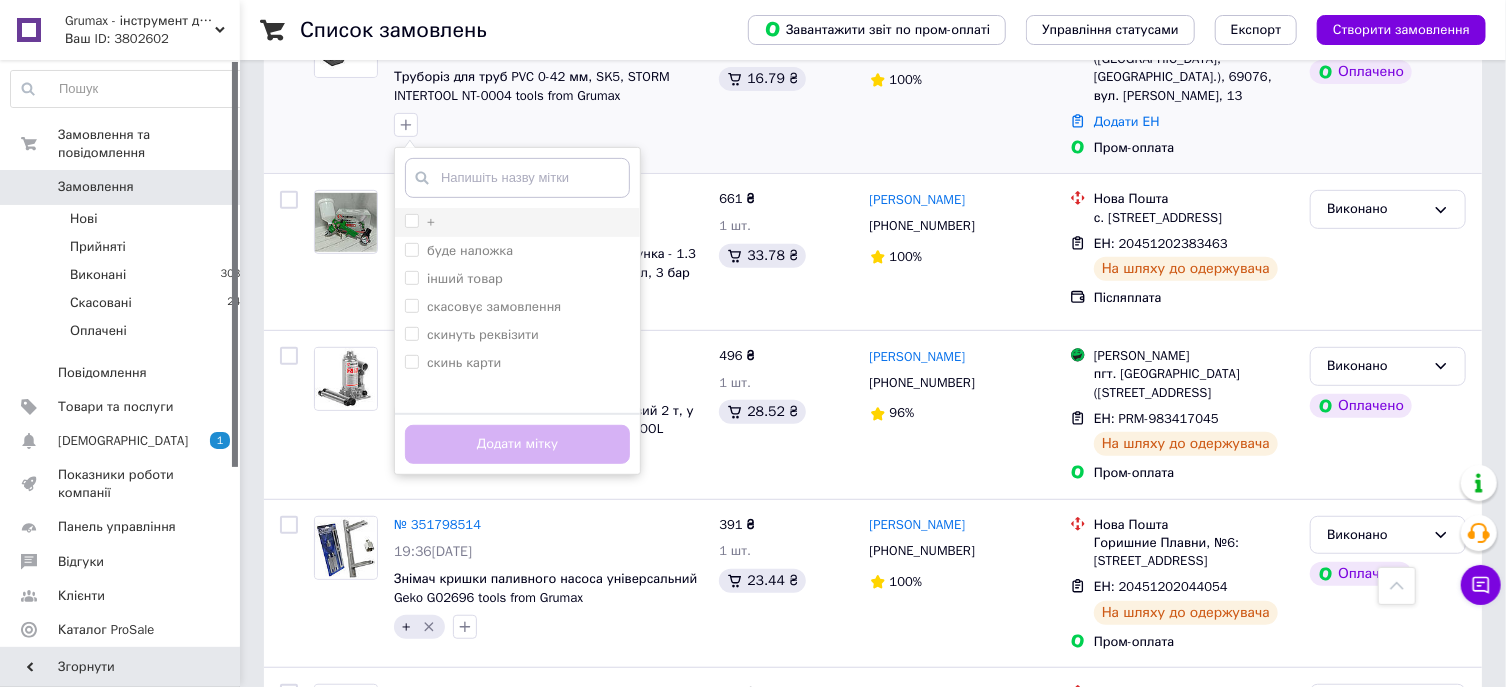 click on "+" at bounding box center (517, 222) 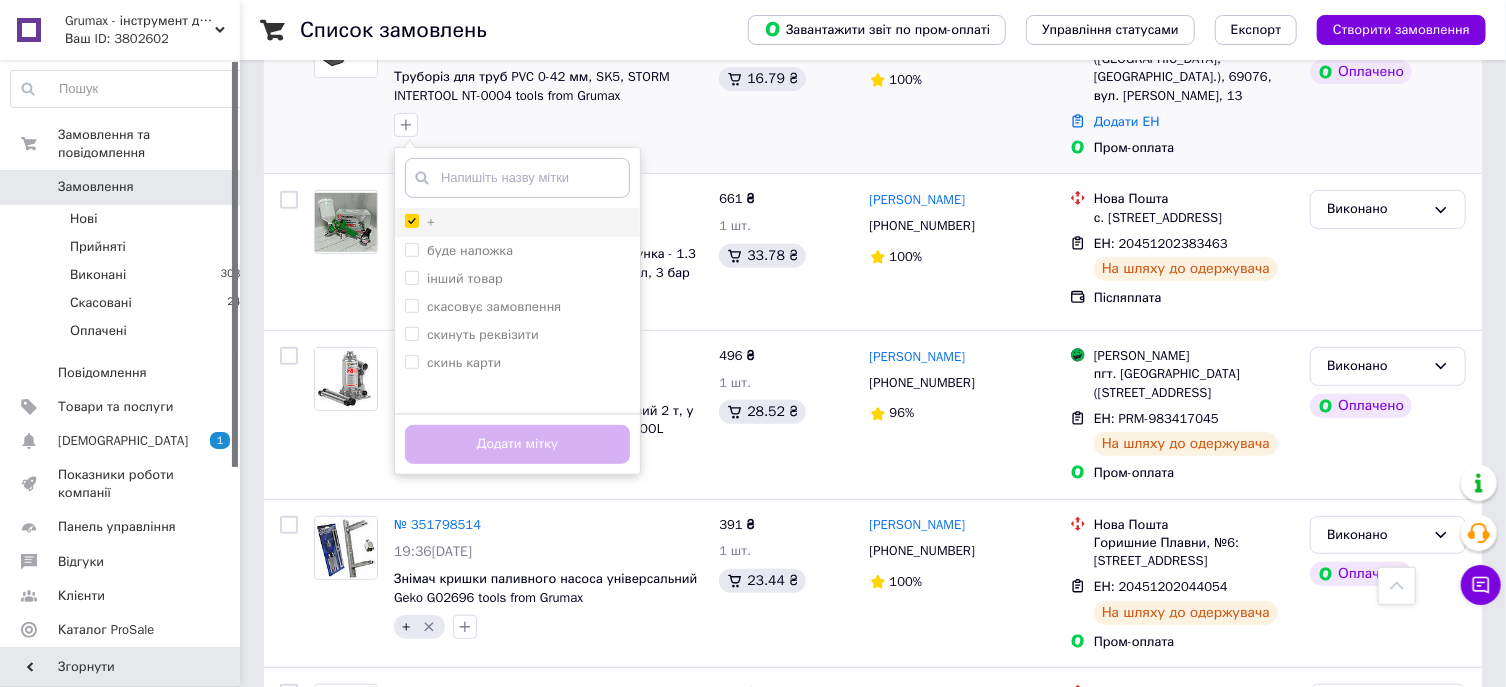checkbox on "true" 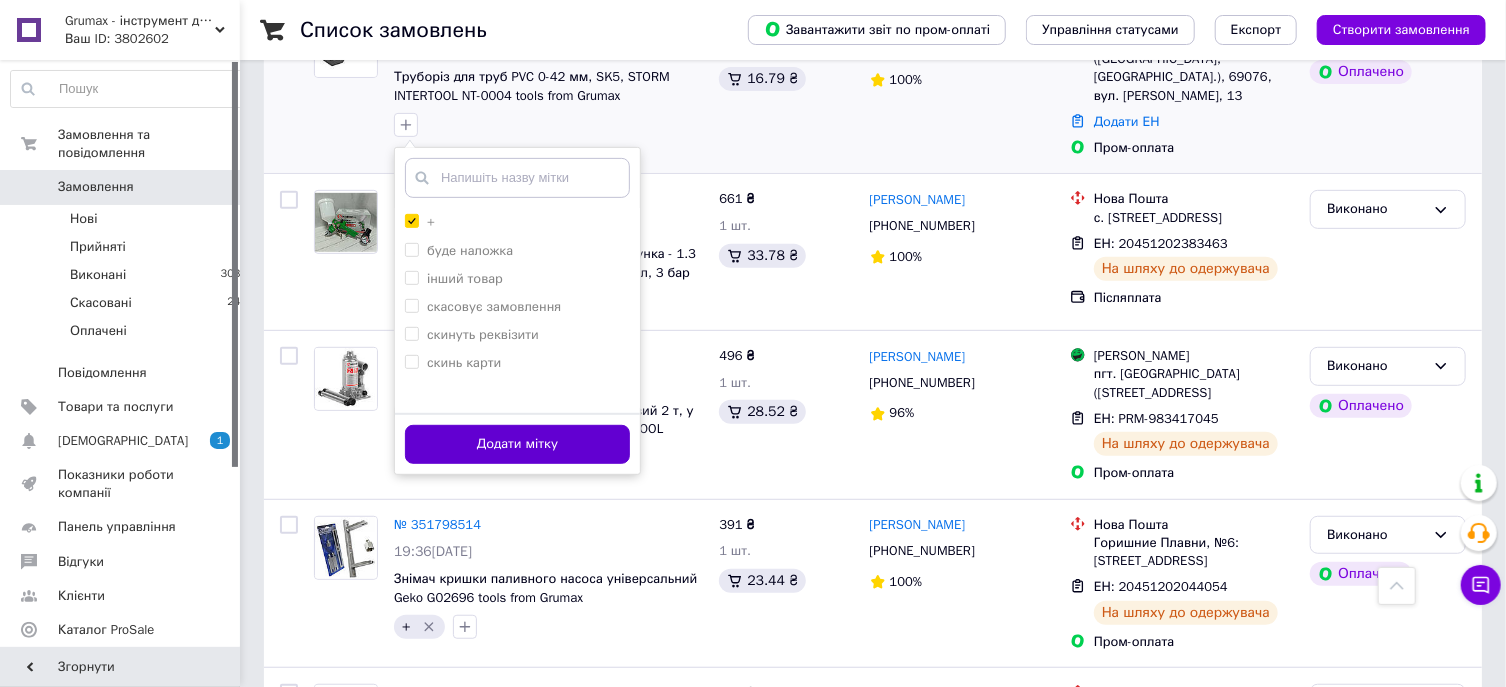 click on "Додати мітку" at bounding box center [517, 444] 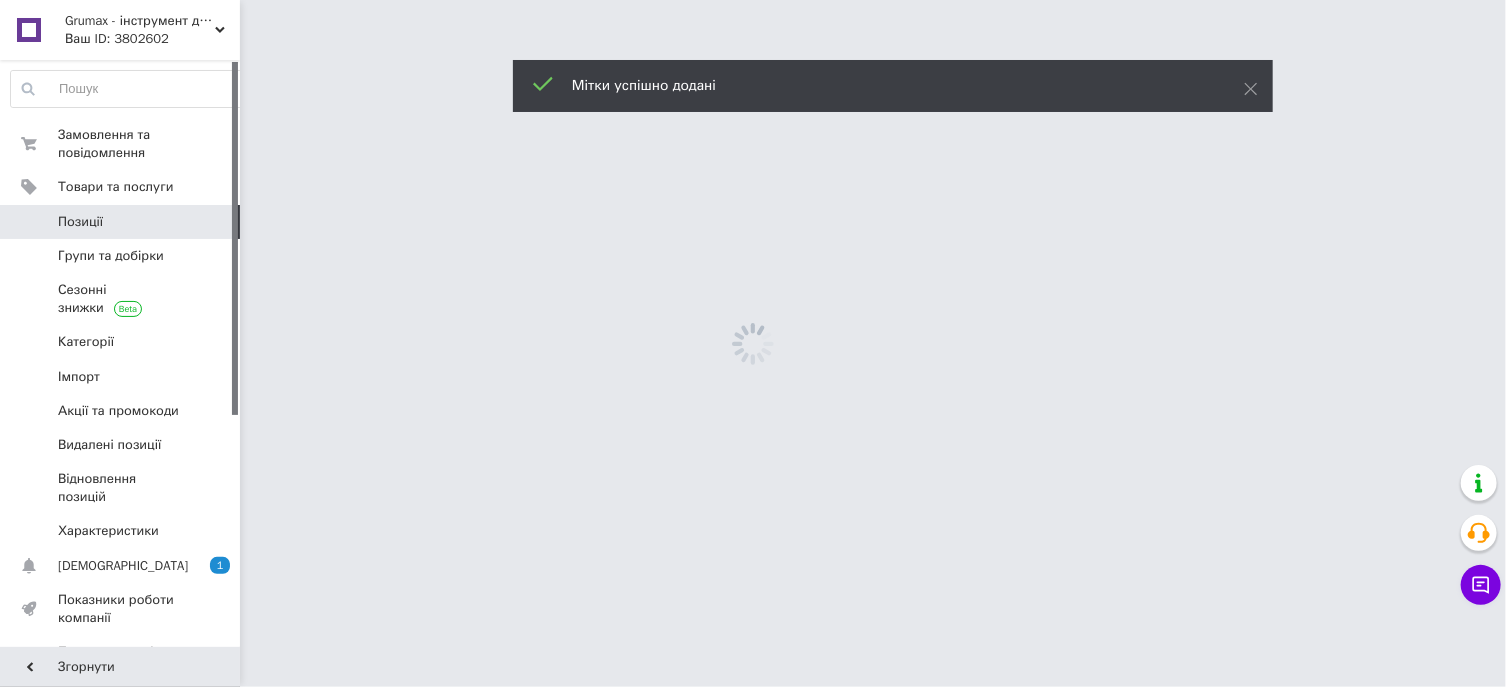 scroll, scrollTop: 0, scrollLeft: 0, axis: both 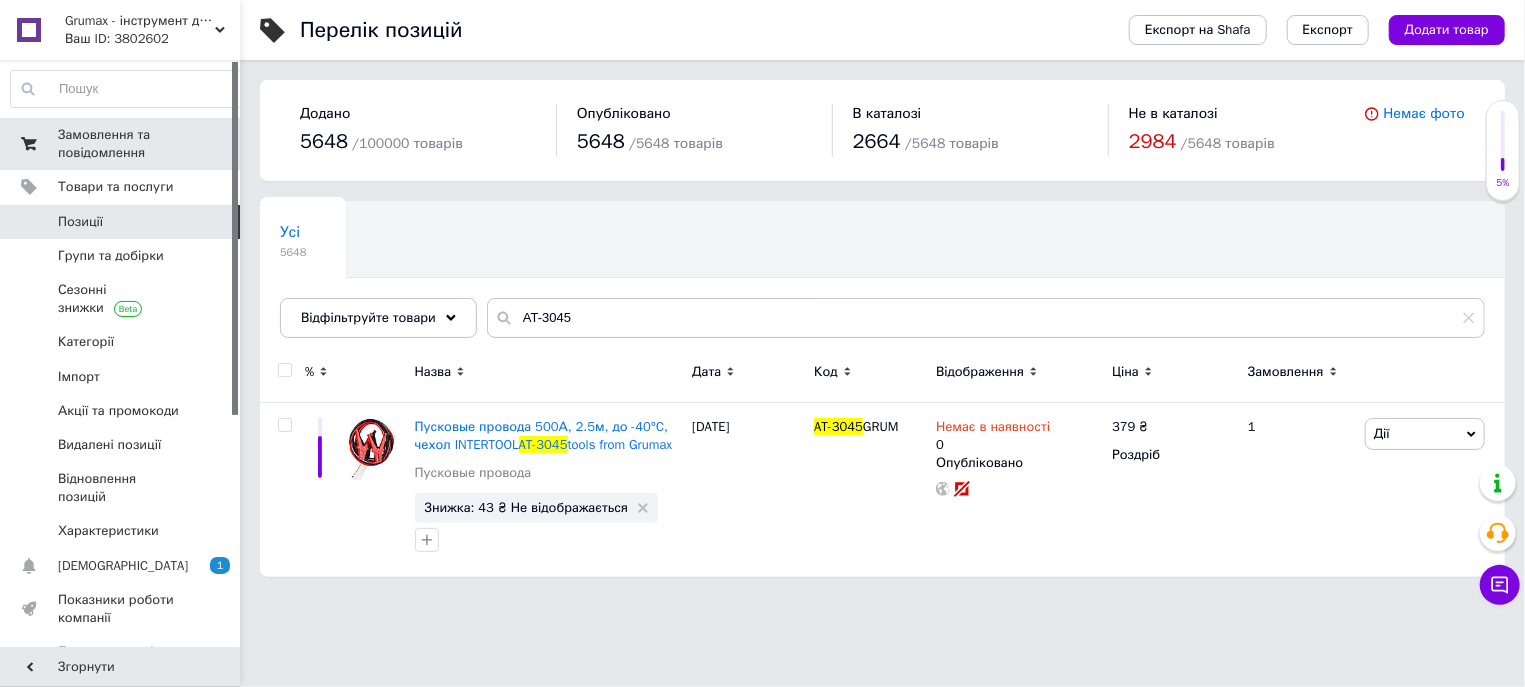click on "Замовлення та повідомлення" at bounding box center (121, 144) 